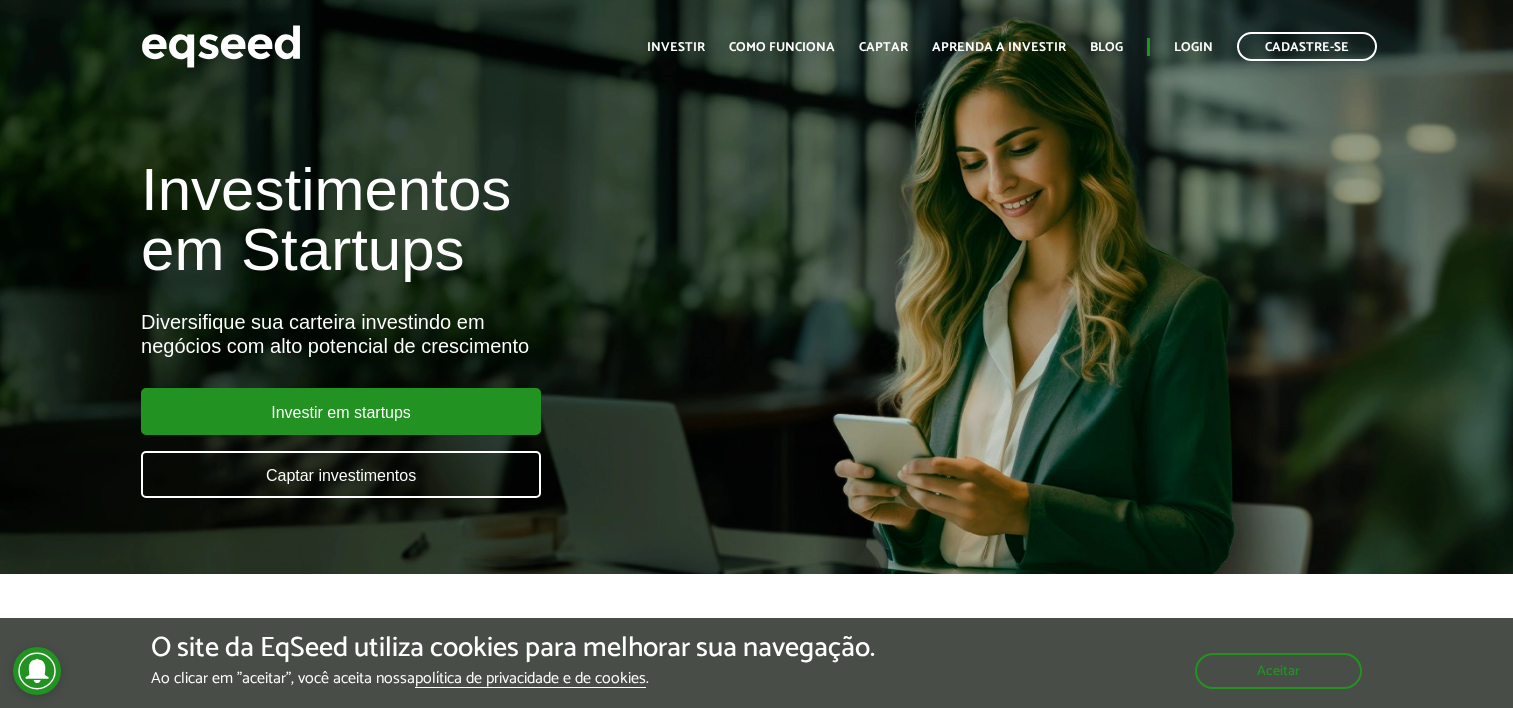 scroll, scrollTop: 0, scrollLeft: 0, axis: both 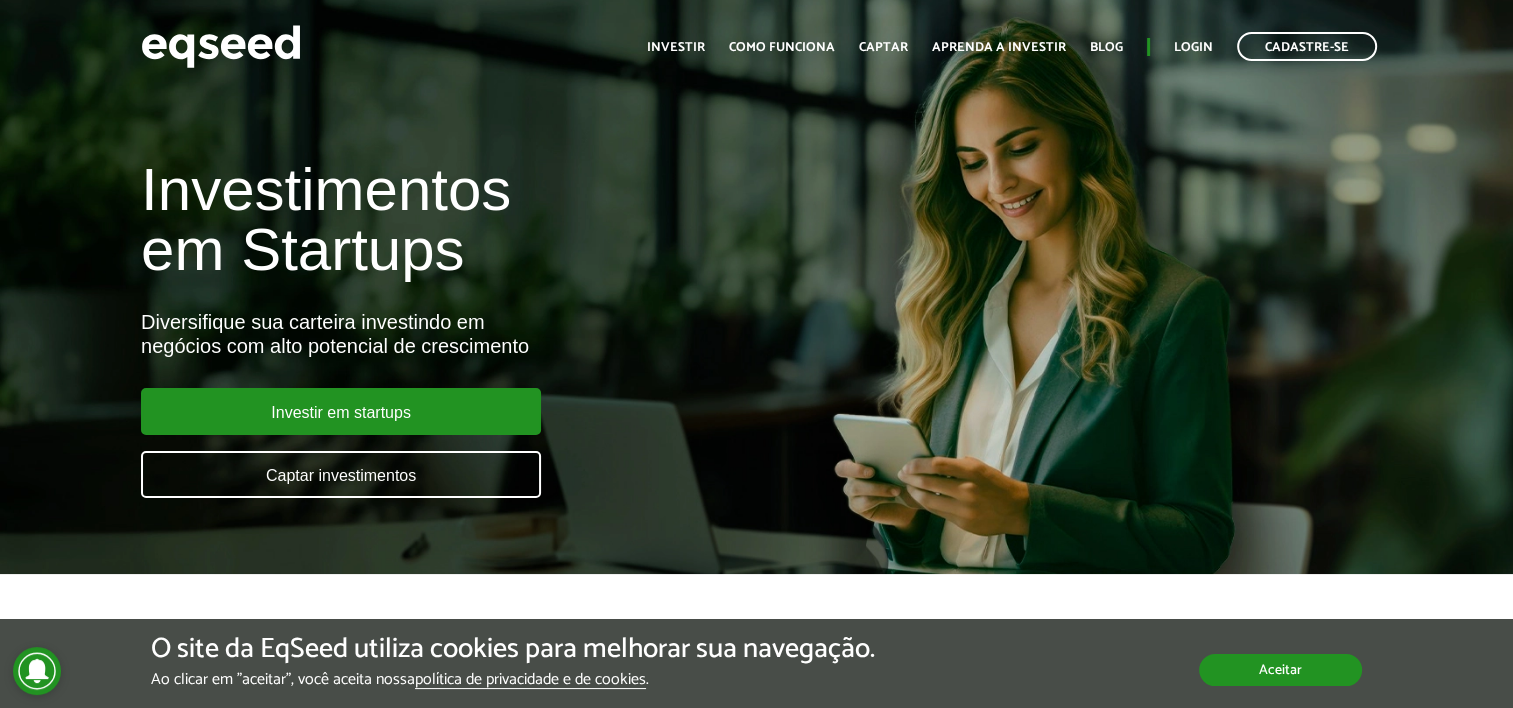 click on "Aceitar" at bounding box center (1280, 670) 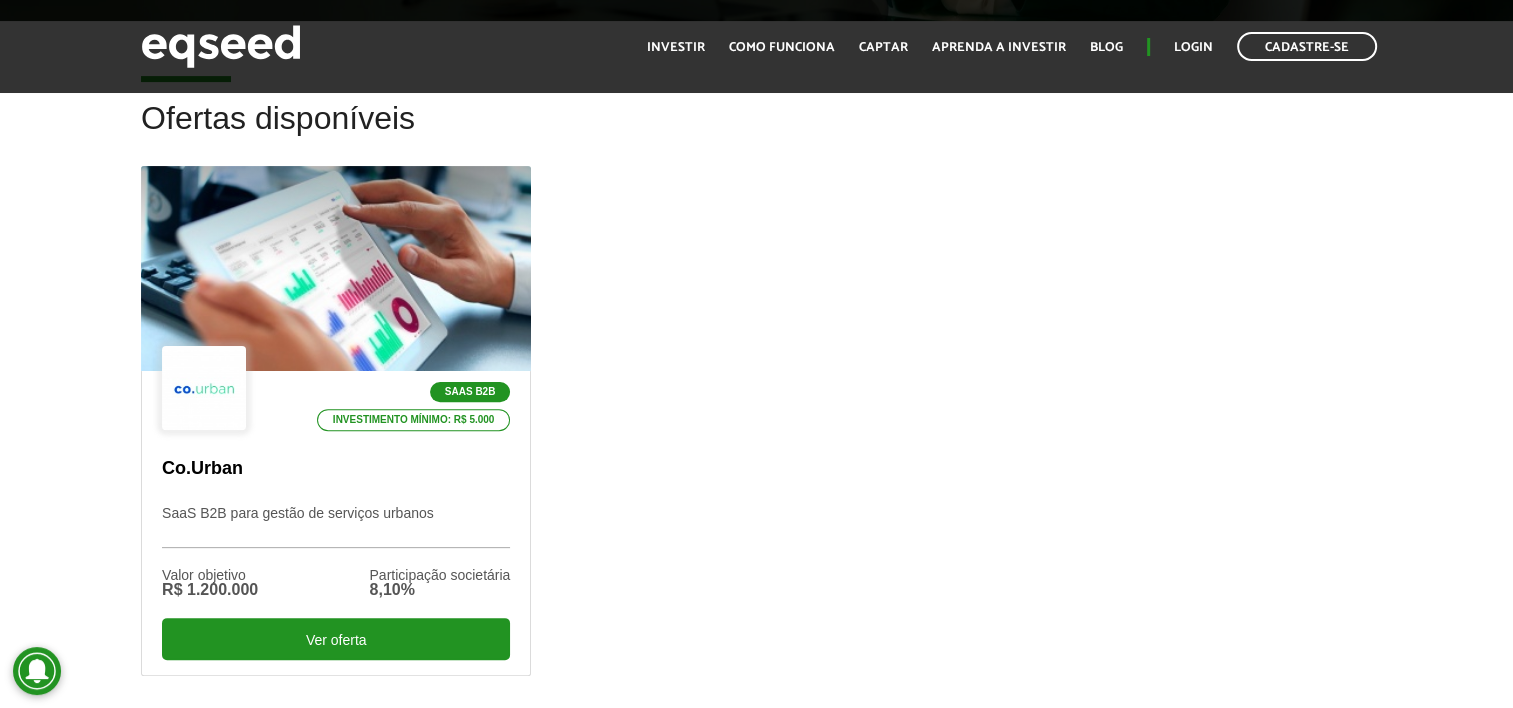 scroll, scrollTop: 600, scrollLeft: 0, axis: vertical 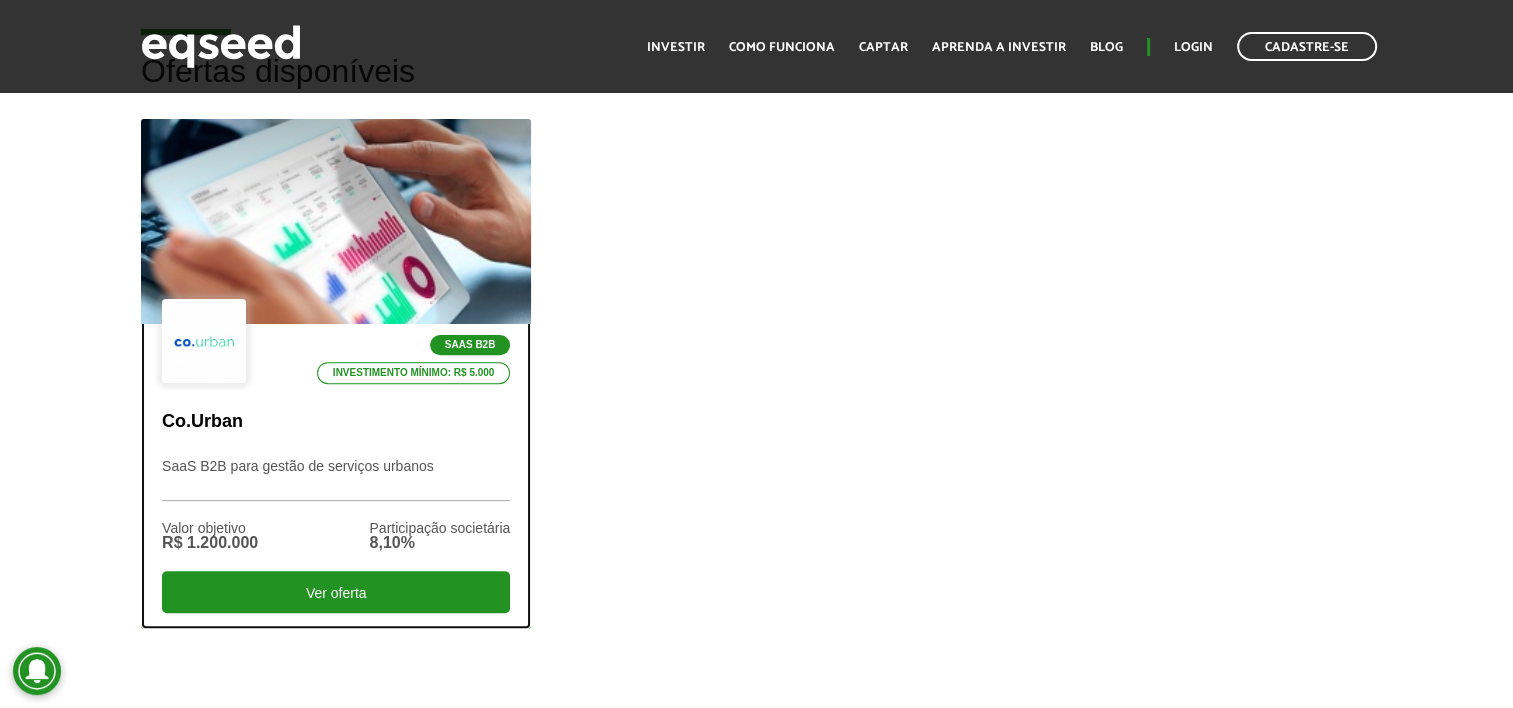 click on "Co.Urban" at bounding box center [336, 422] 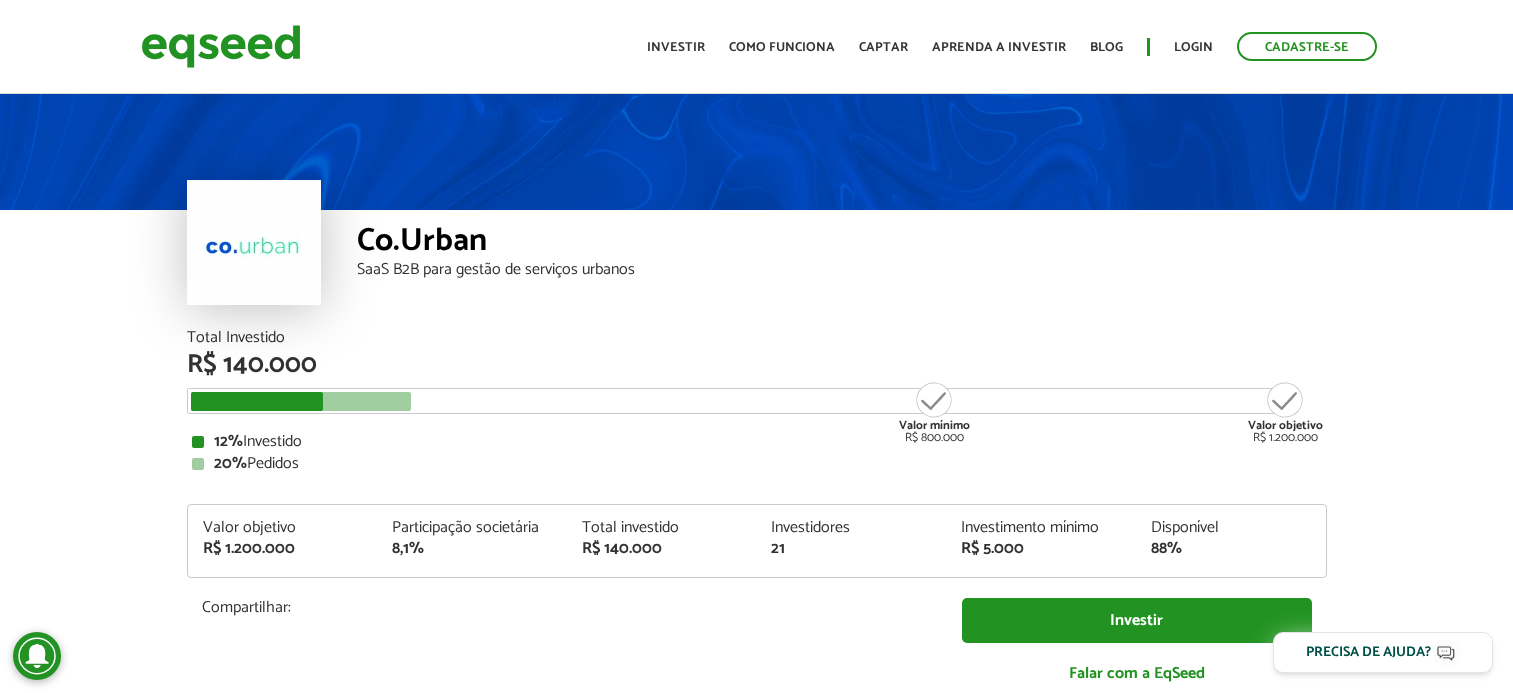 scroll, scrollTop: 0, scrollLeft: 0, axis: both 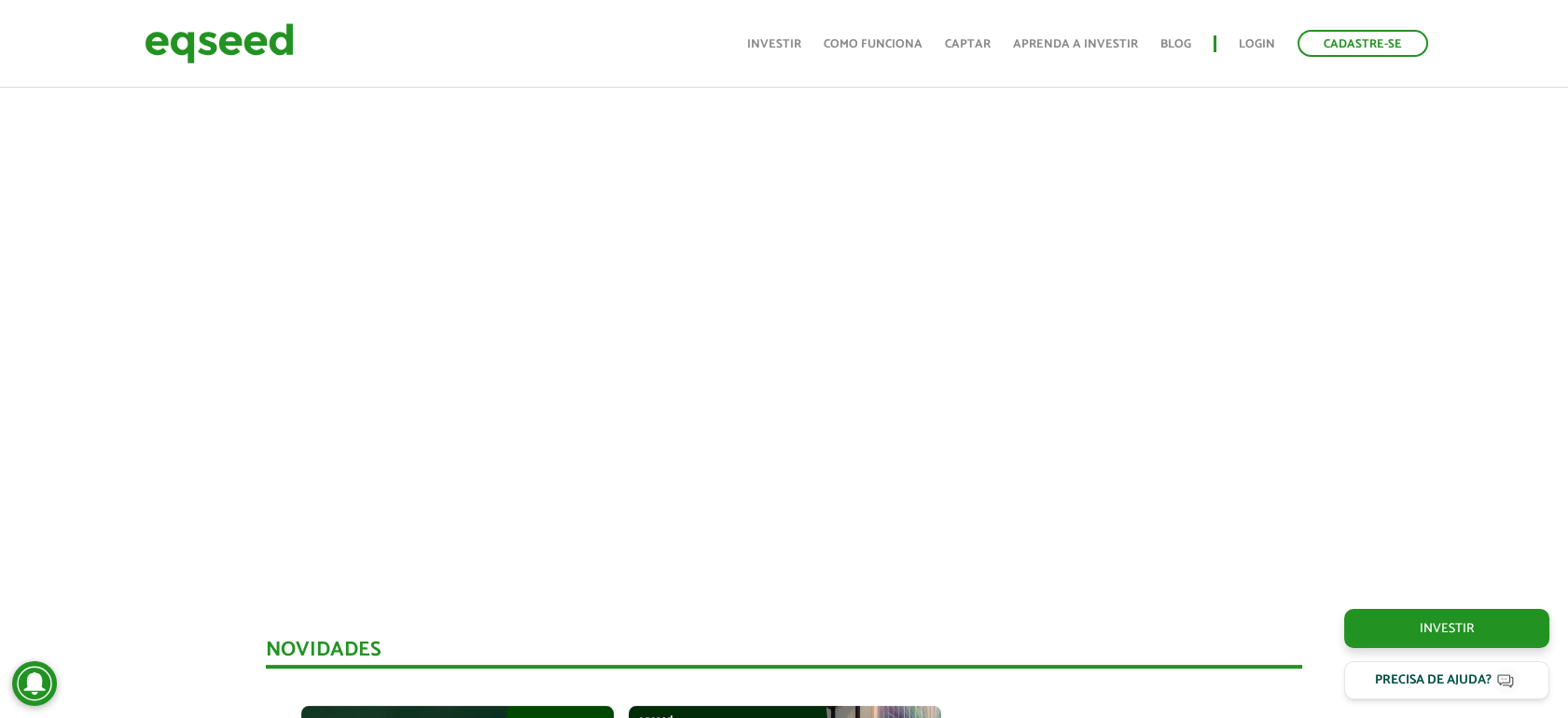 drag, startPoint x: 1347, startPoint y: 0, endPoint x: 105, endPoint y: 440, distance: 1317.6358 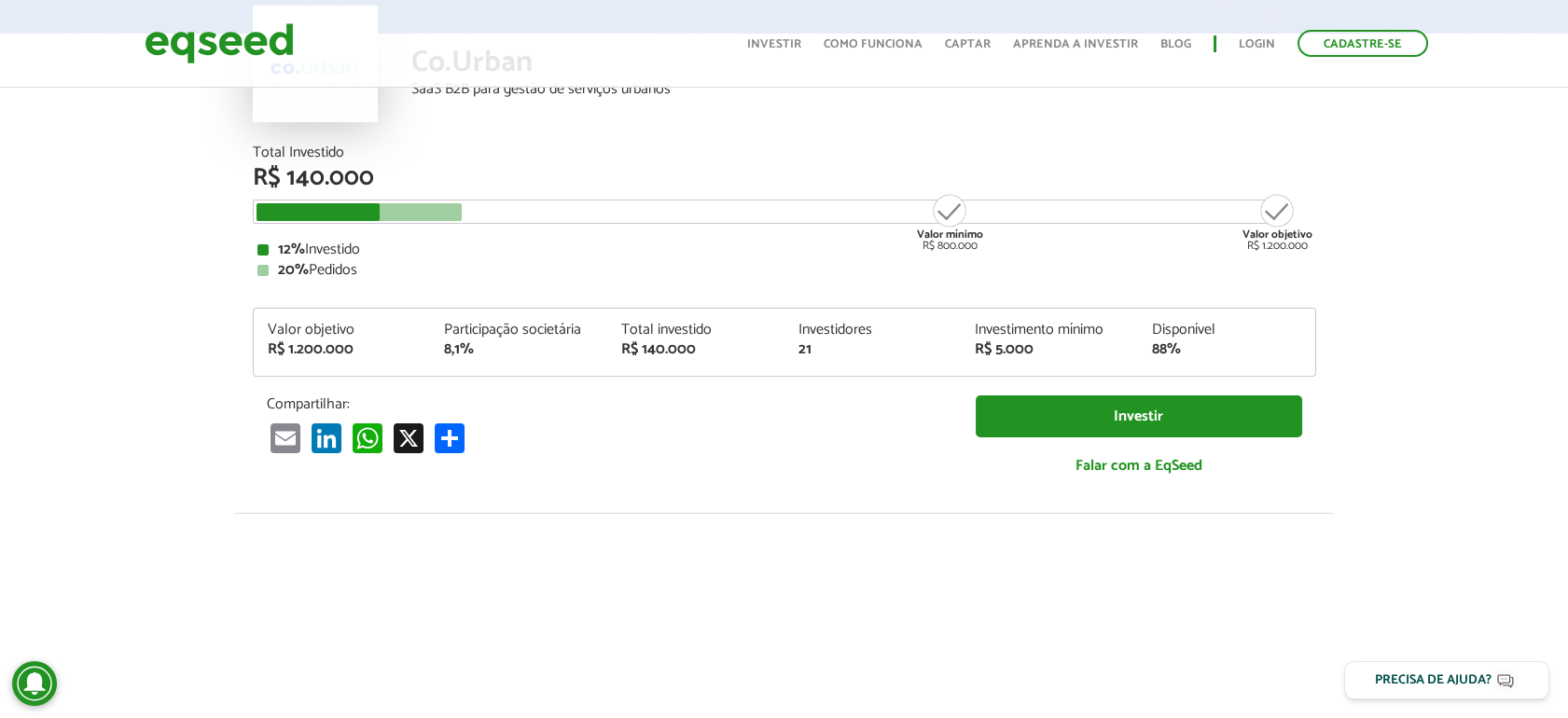 scroll, scrollTop: 124, scrollLeft: 0, axis: vertical 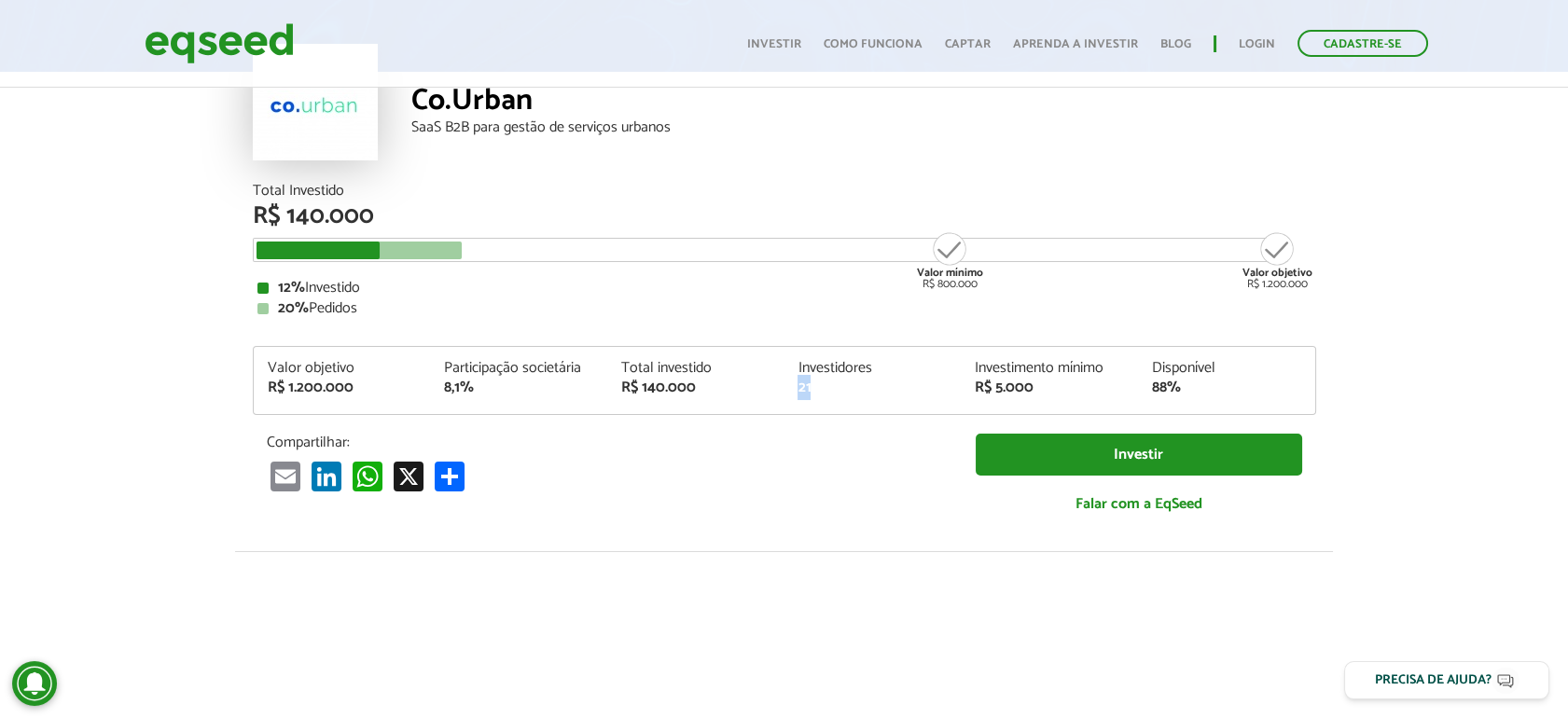 drag, startPoint x: 798, startPoint y: 388, endPoint x: 809, endPoint y: 388, distance: 11 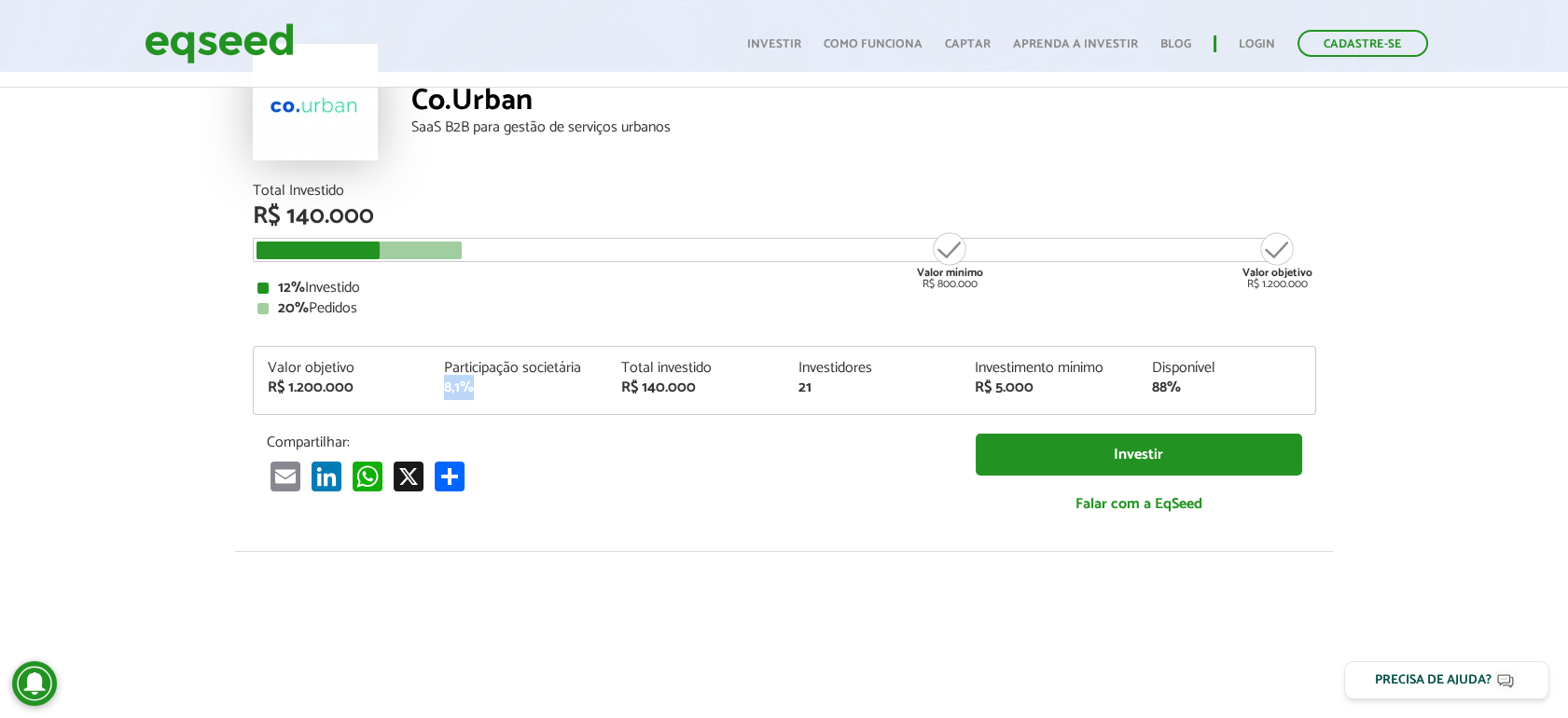 drag, startPoint x: 444, startPoint y: 388, endPoint x: 477, endPoint y: 388, distance: 33 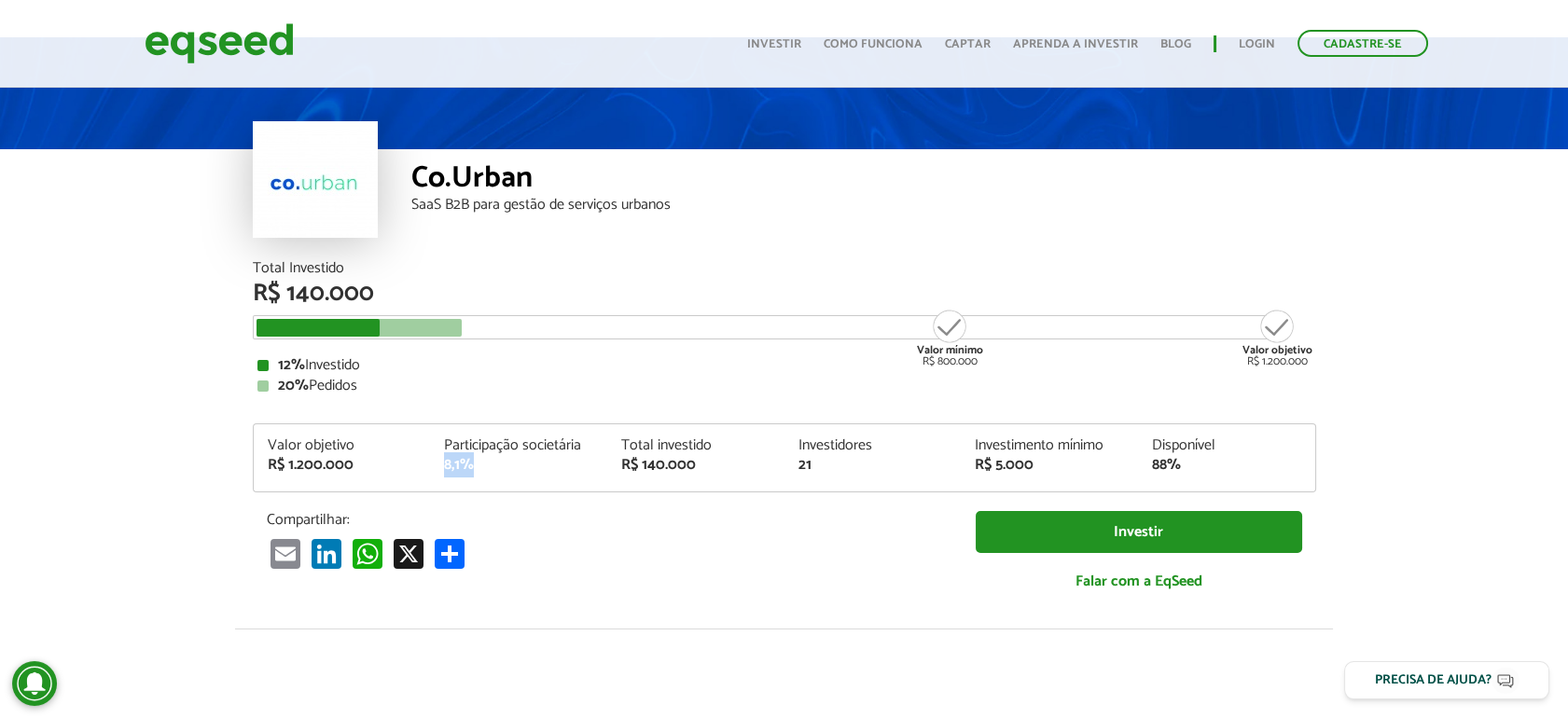 scroll, scrollTop: 0, scrollLeft: 0, axis: both 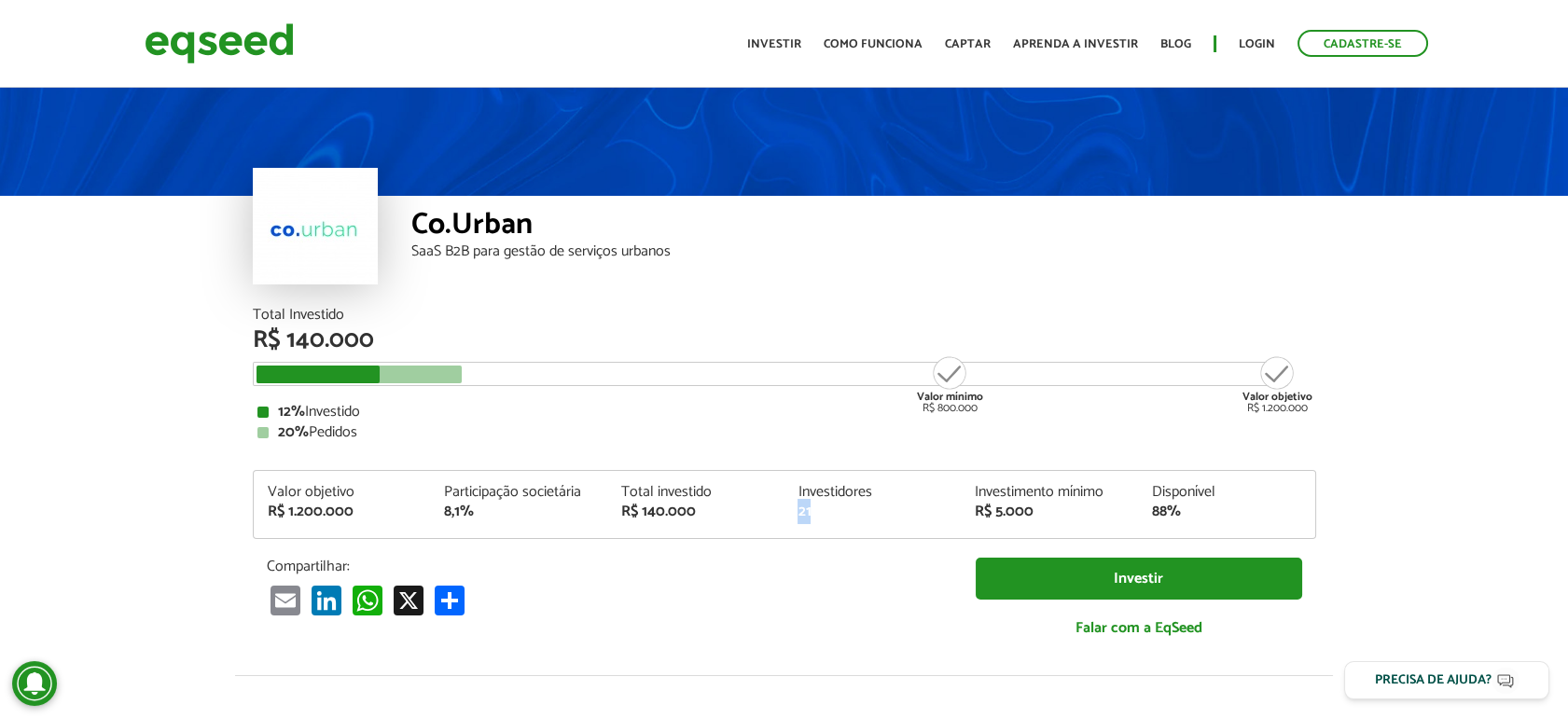 drag, startPoint x: 798, startPoint y: 514, endPoint x: 812, endPoint y: 514, distance: 14 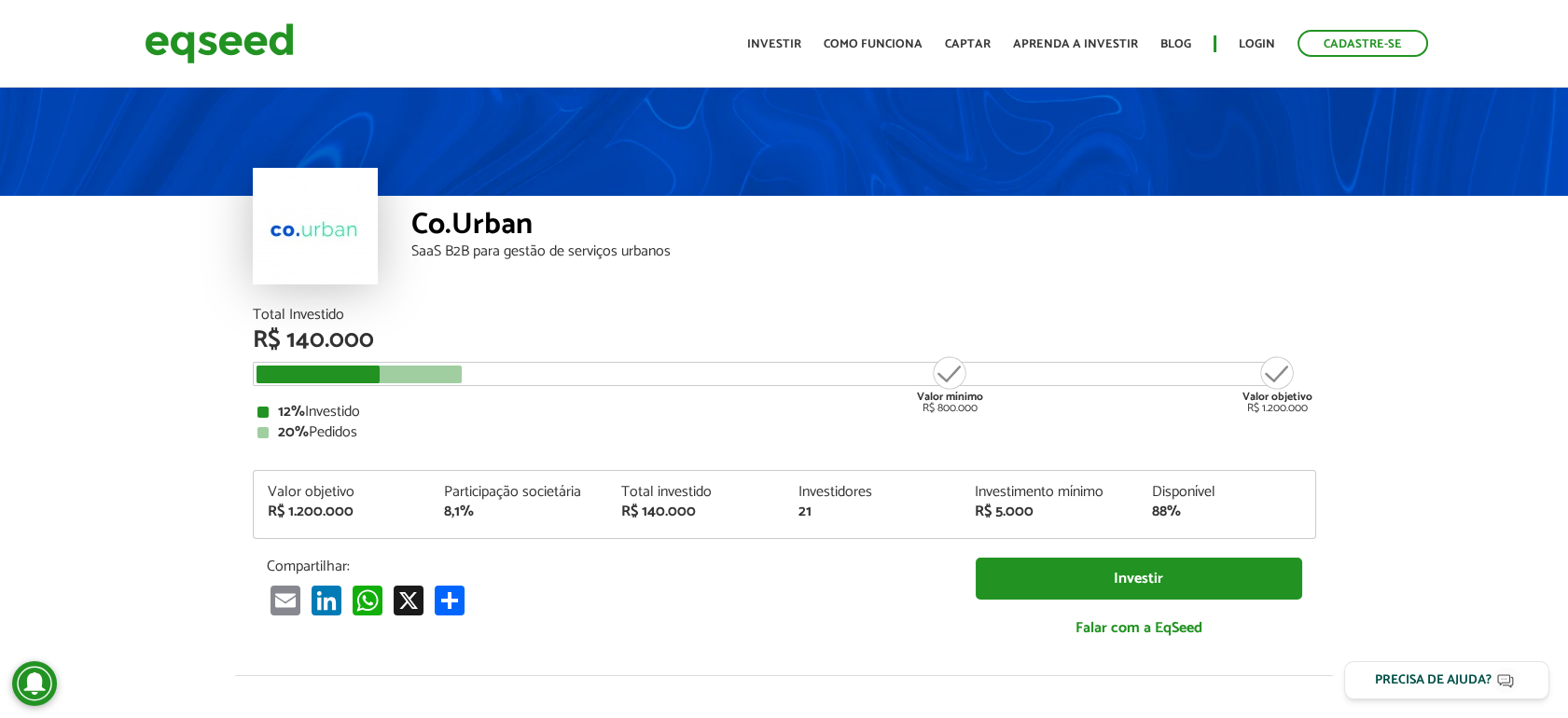 drag, startPoint x: 812, startPoint y: 514, endPoint x: 798, endPoint y: 564, distance: 51.923 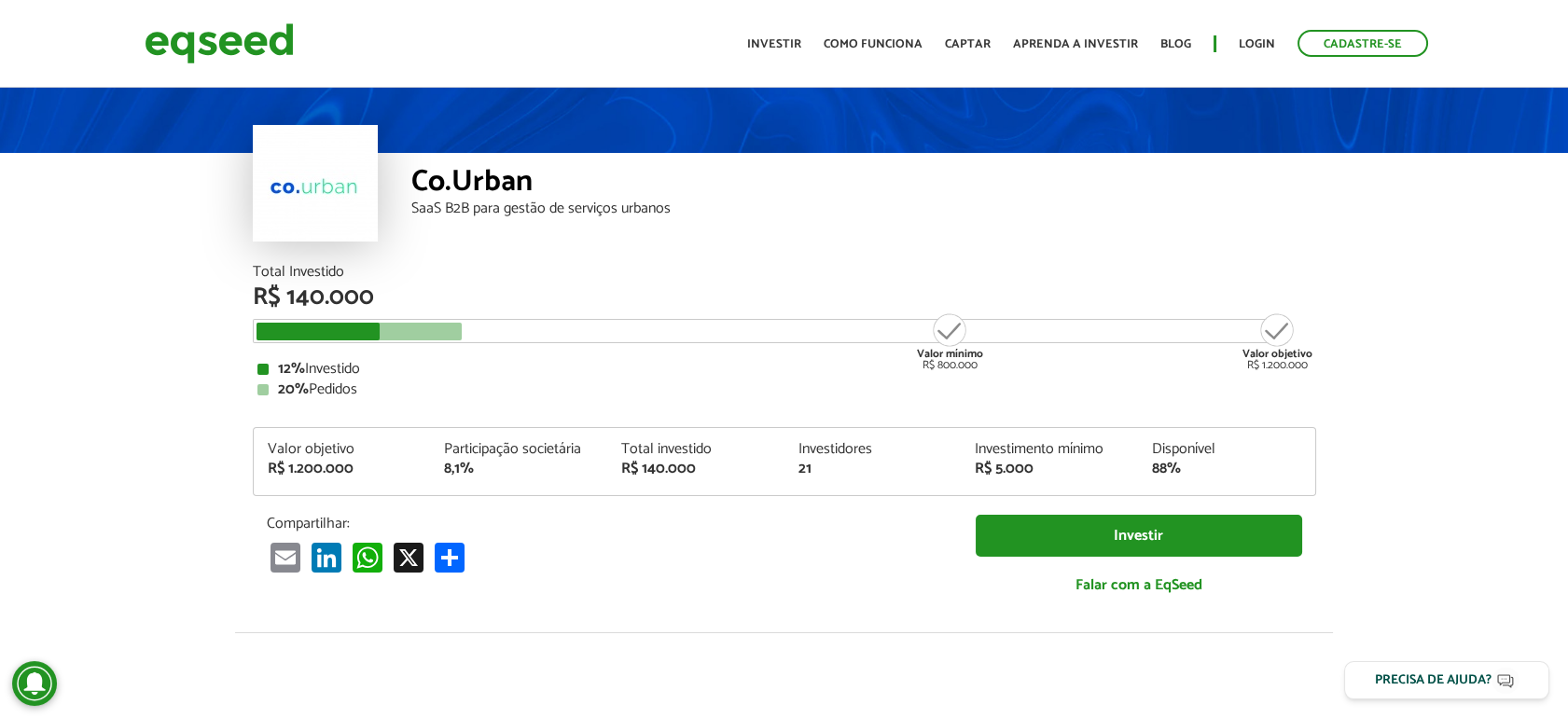 scroll, scrollTop: 0, scrollLeft: 0, axis: both 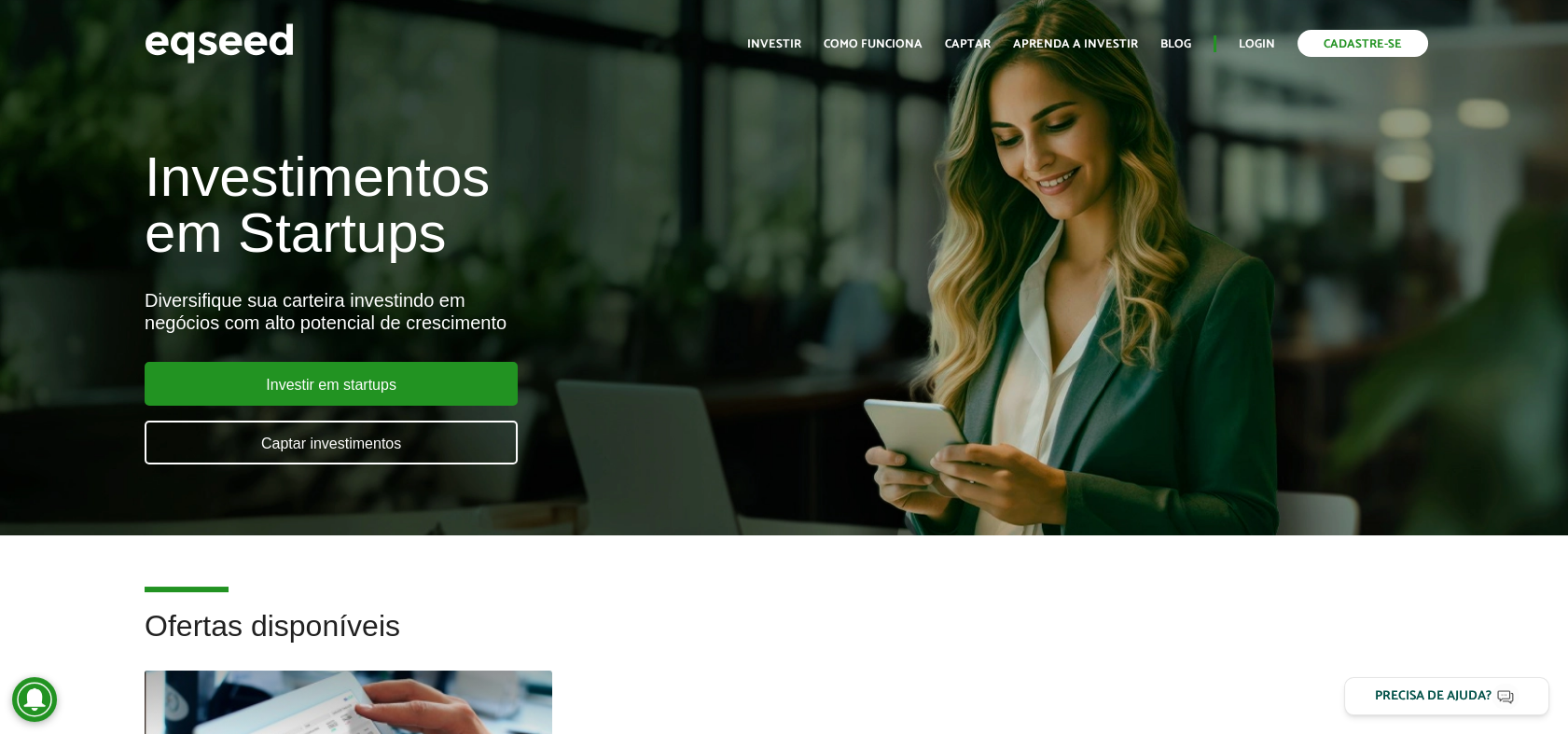 click on "Cadastre-se" at bounding box center (1363, 43) 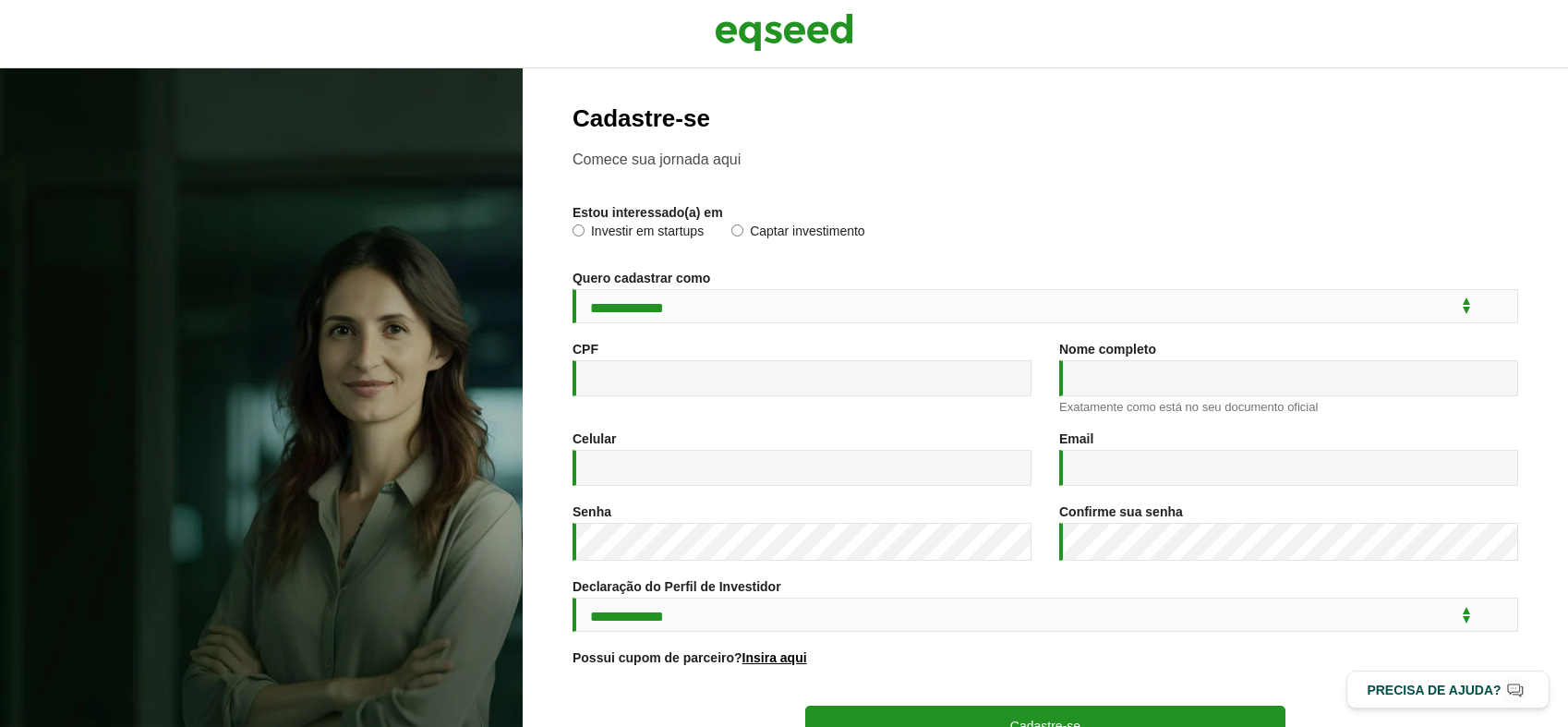 scroll, scrollTop: 0, scrollLeft: 0, axis: both 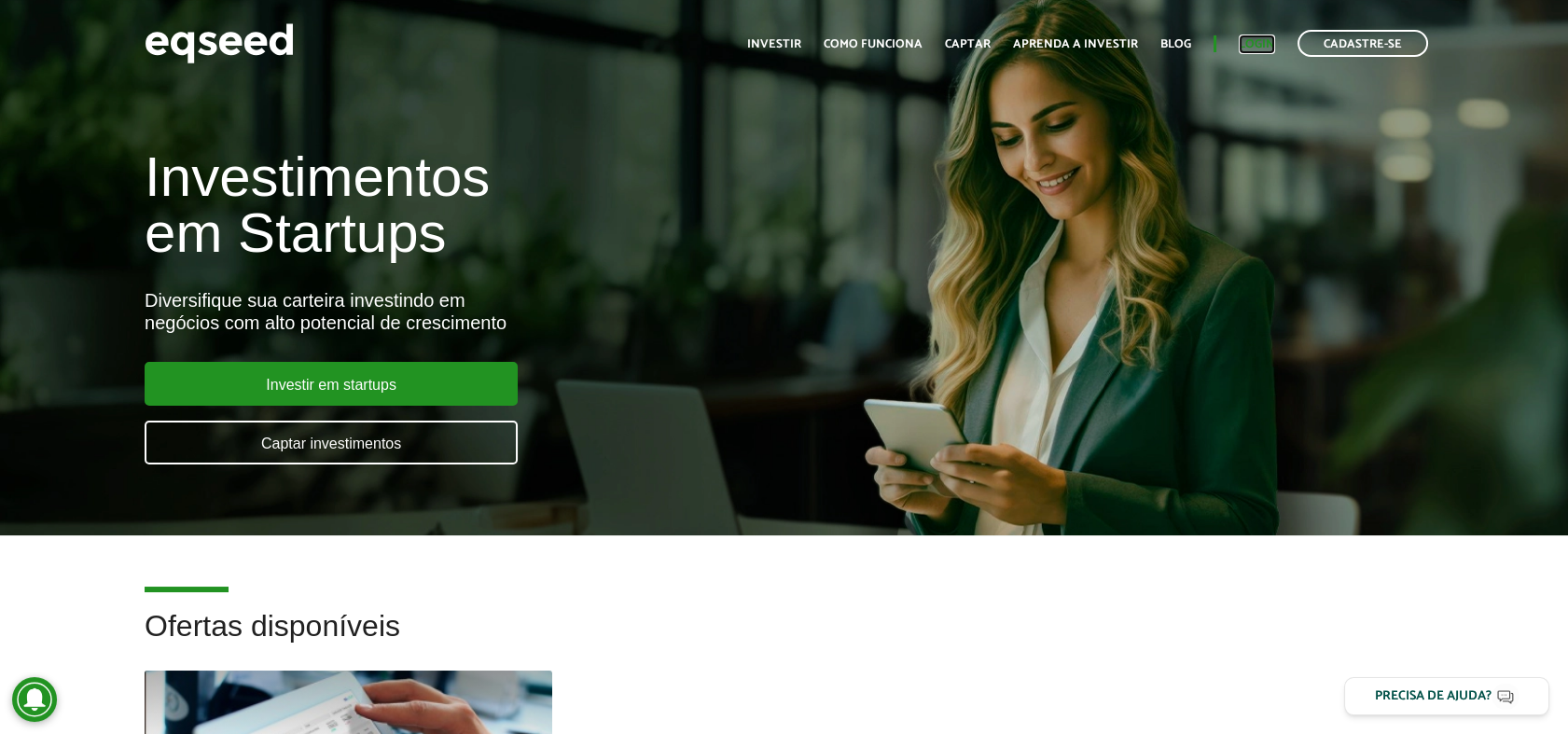 click on "Login" at bounding box center [1256, 44] 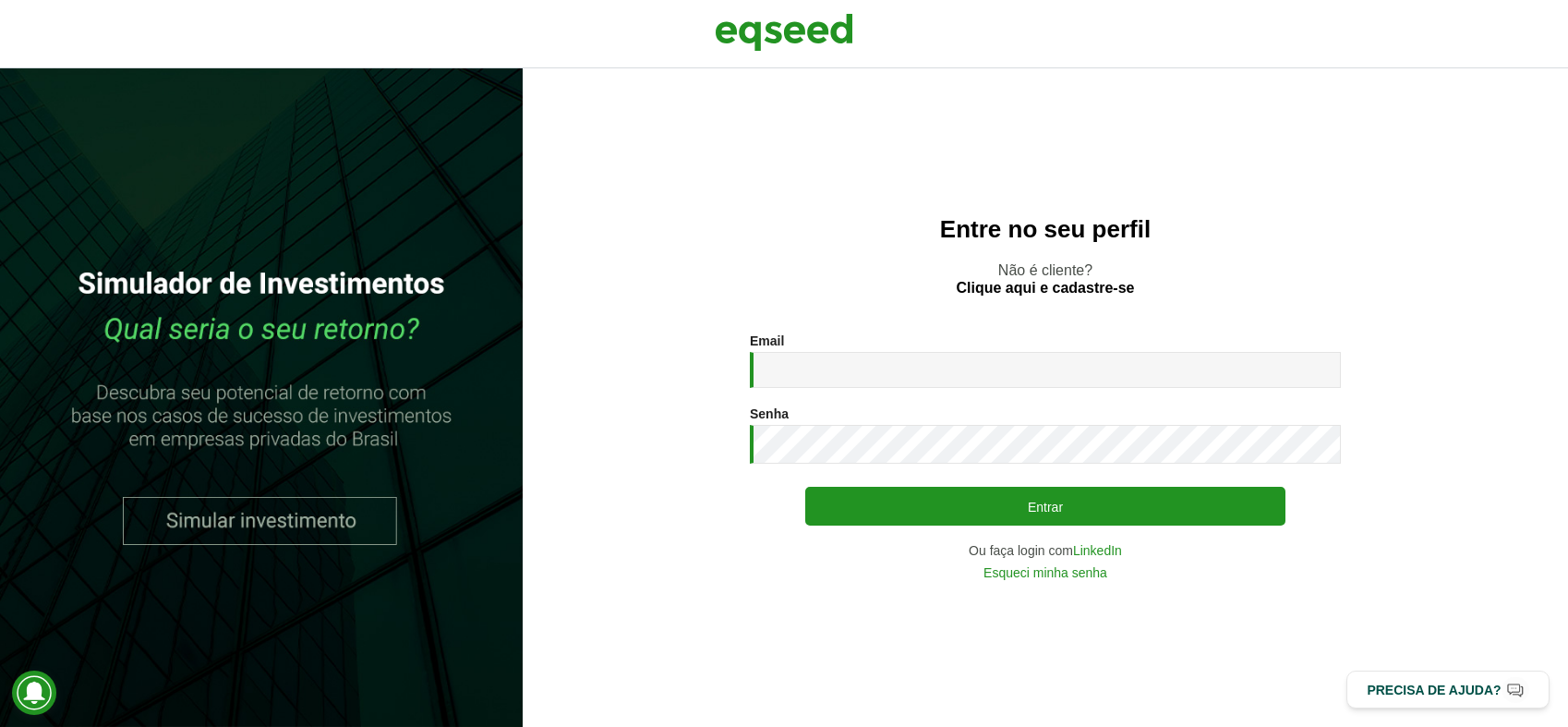 scroll, scrollTop: 0, scrollLeft: 0, axis: both 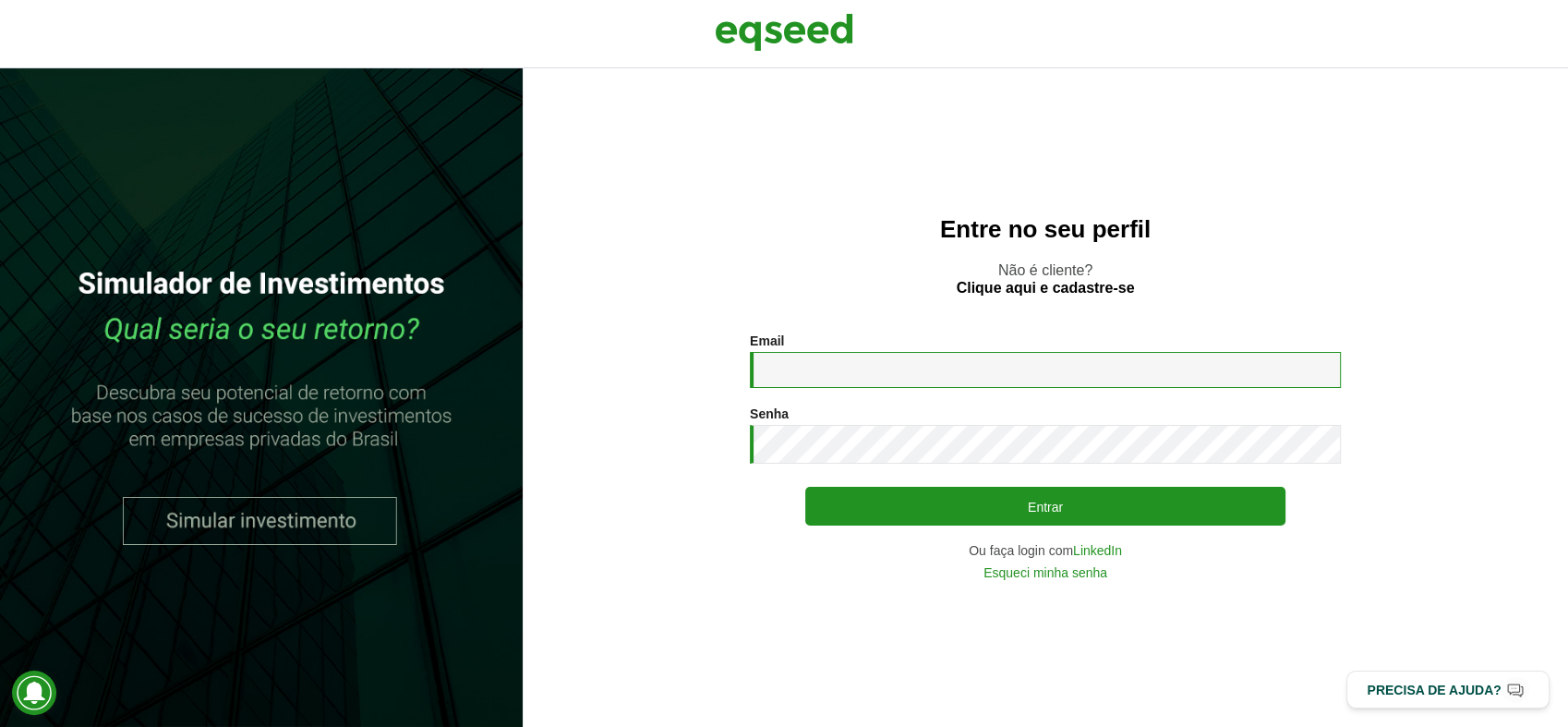 click on "Email  *" at bounding box center [1045, 370] 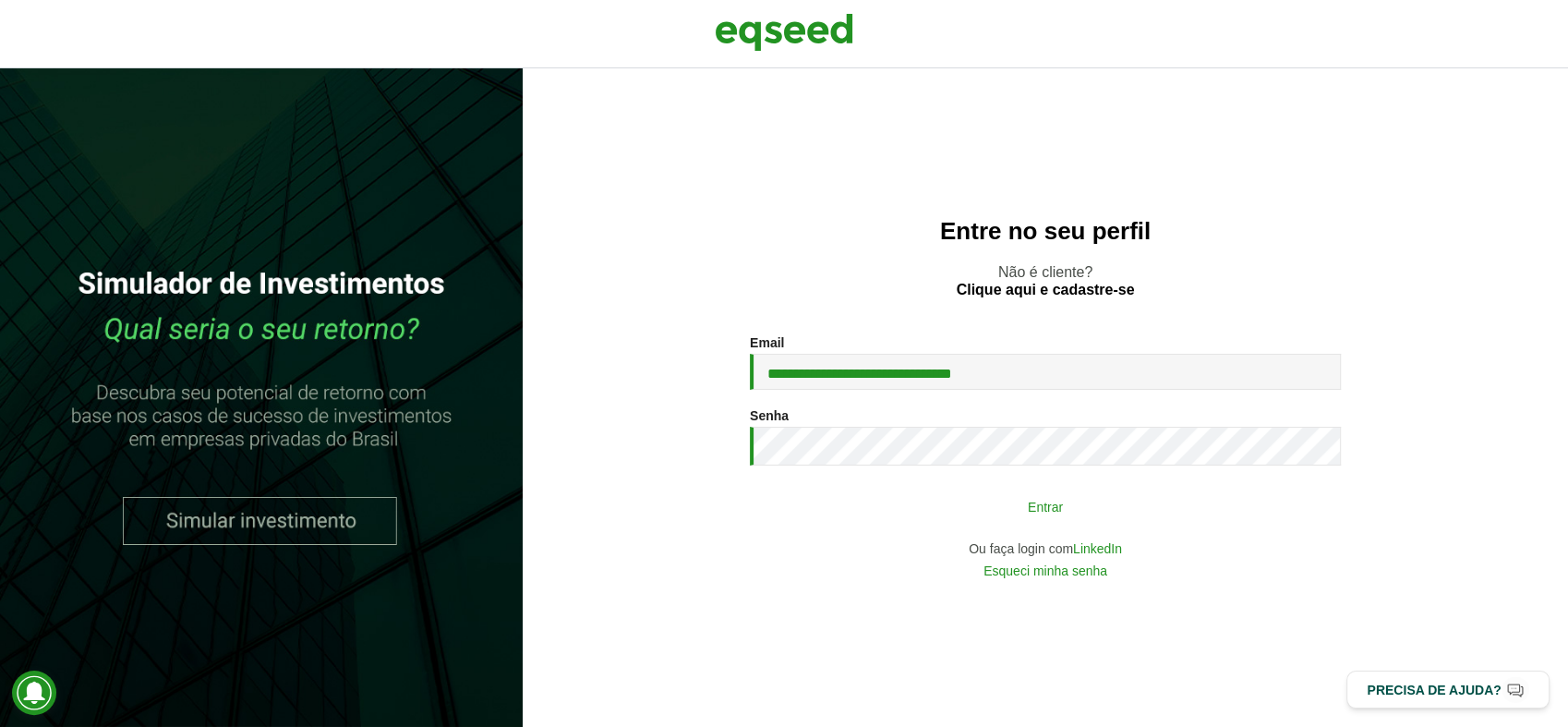 click on "Entrar" at bounding box center (1045, 506) 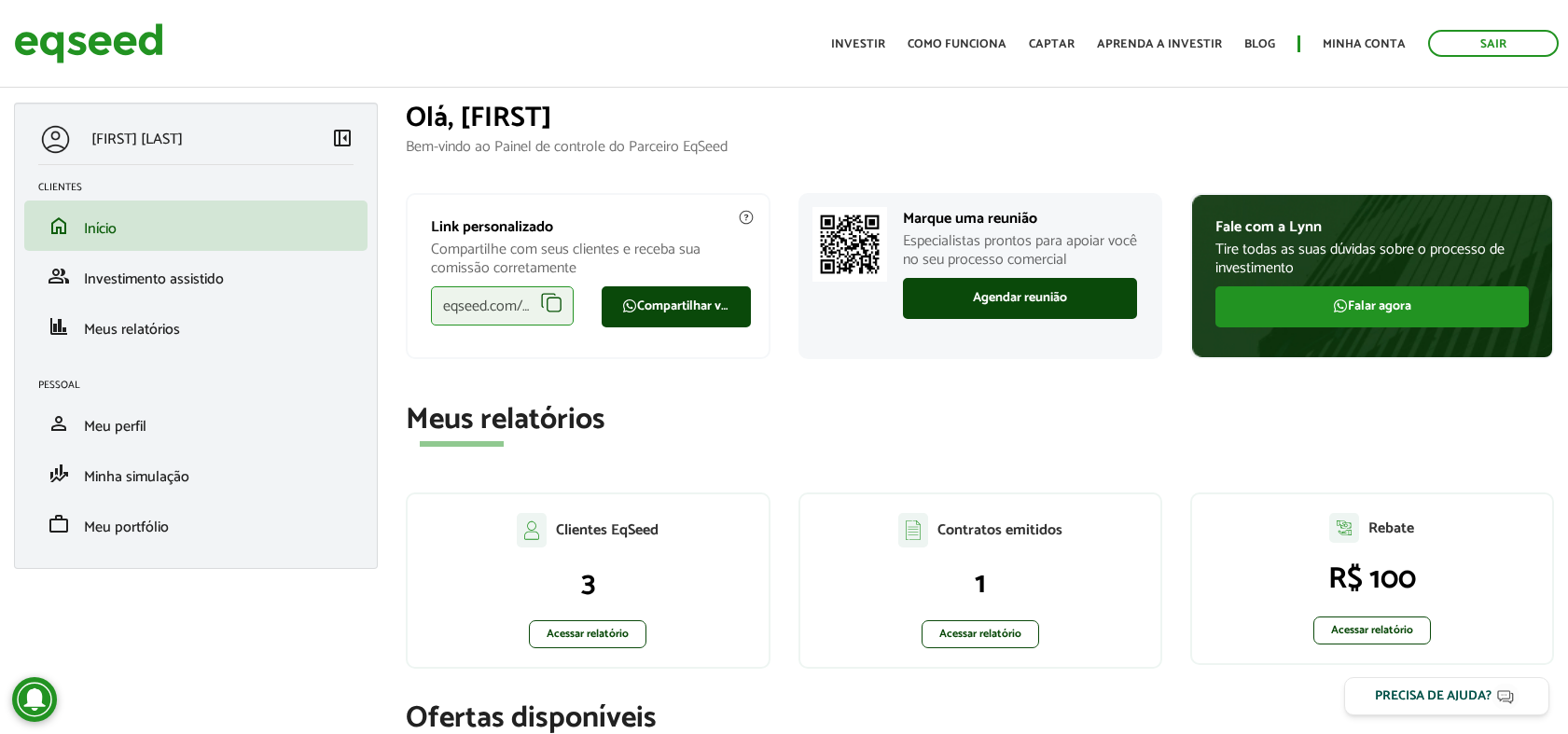 scroll, scrollTop: 0, scrollLeft: 0, axis: both 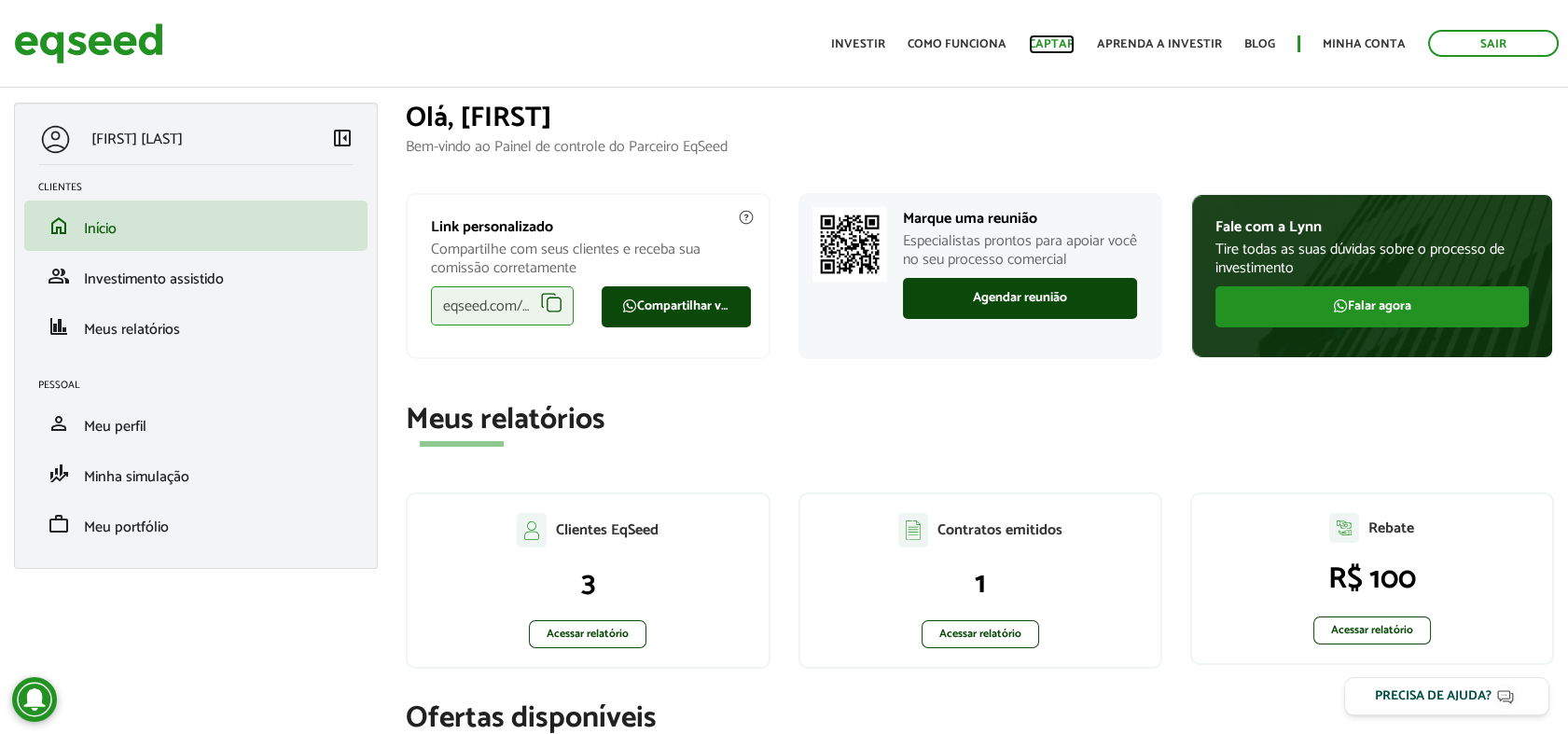 click on "Captar" at bounding box center (1051, 44) 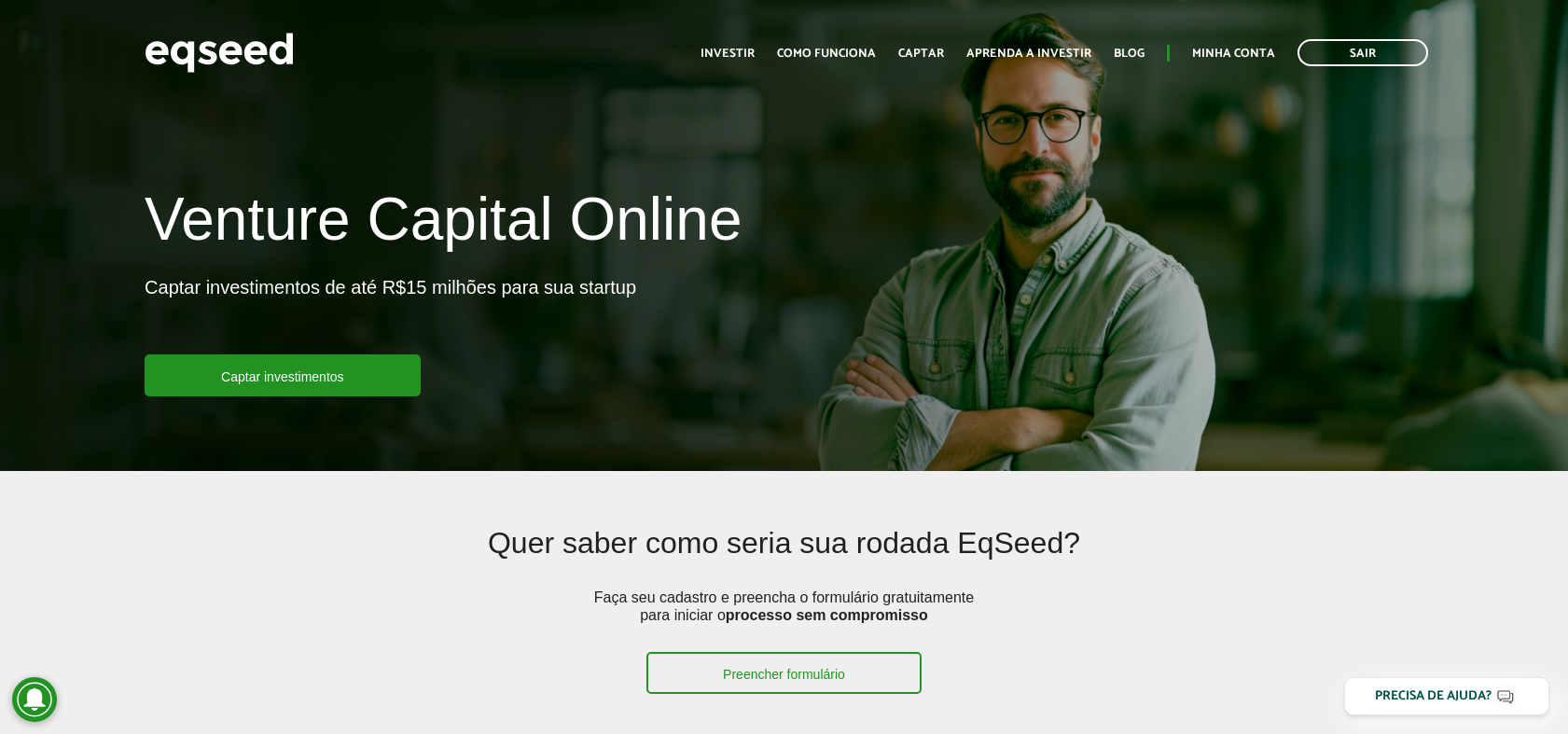 scroll, scrollTop: 0, scrollLeft: 0, axis: both 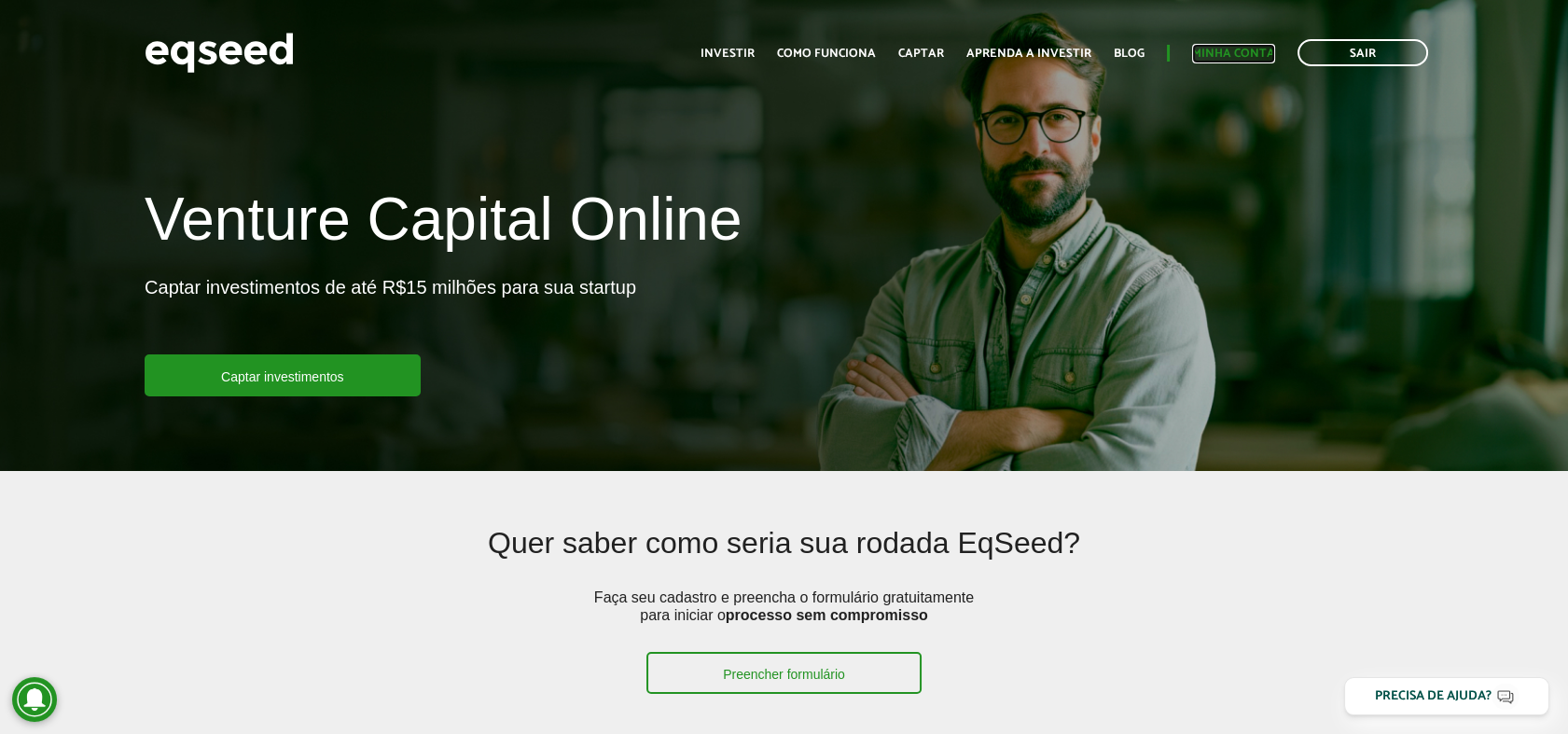 click on "Minha conta" at bounding box center [1233, 53] 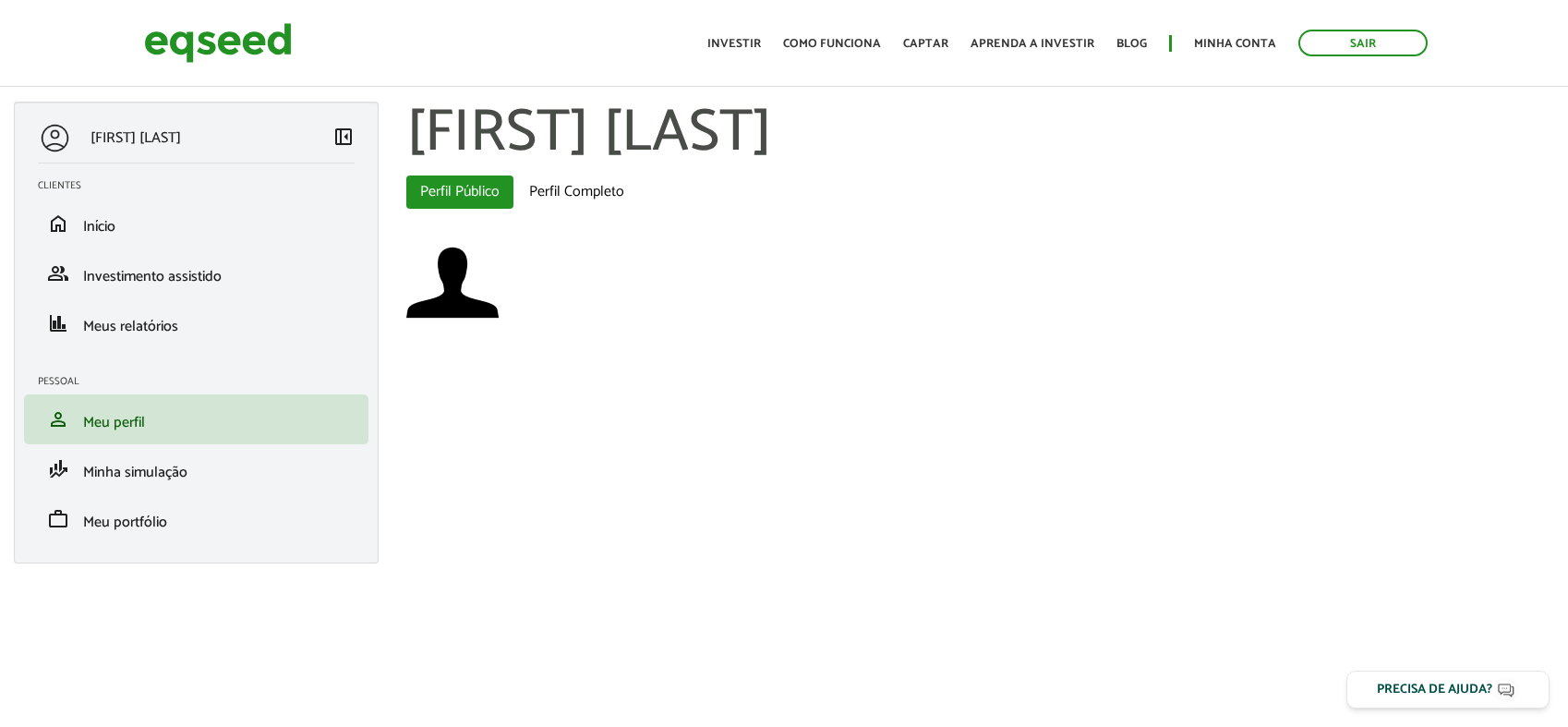 scroll, scrollTop: 0, scrollLeft: 0, axis: both 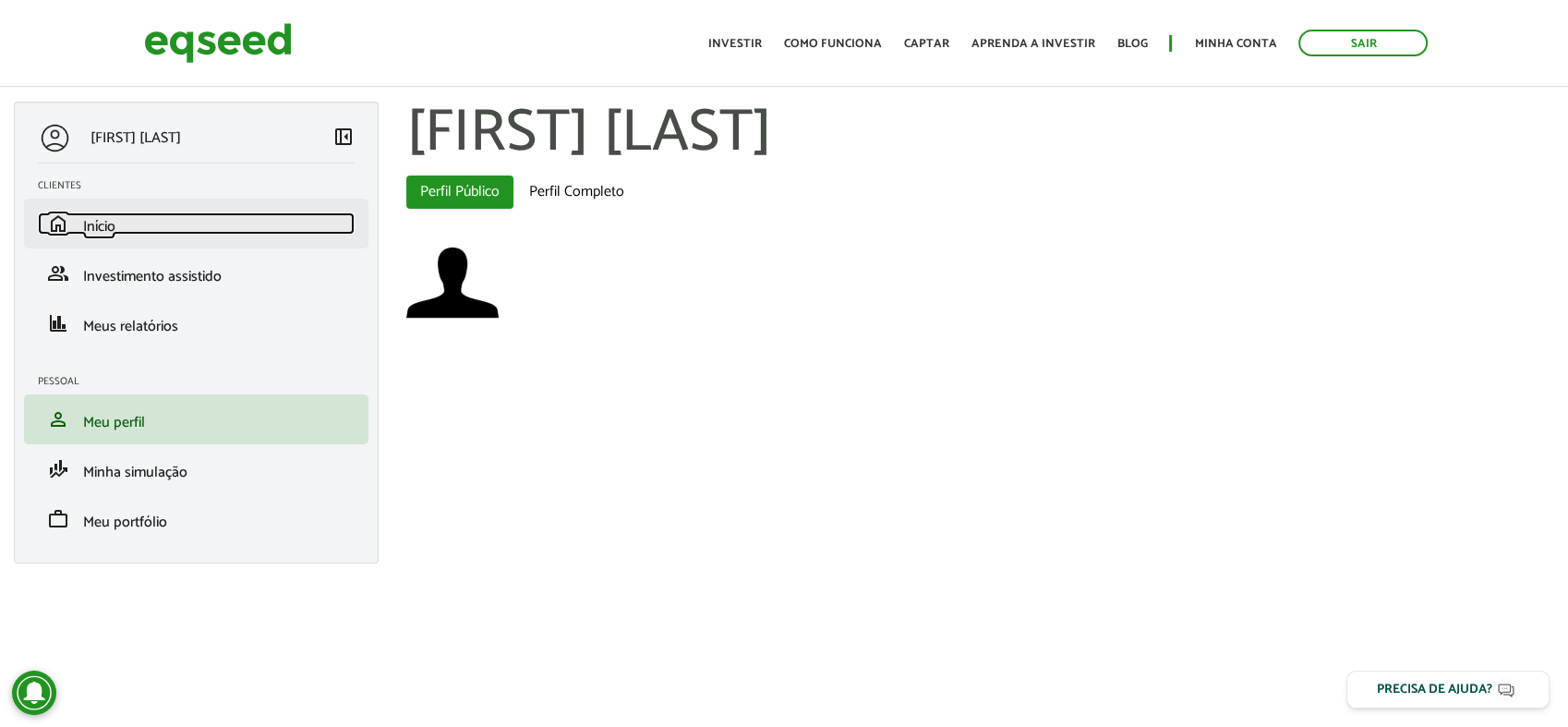 click on "home Início" at bounding box center [196, 224] 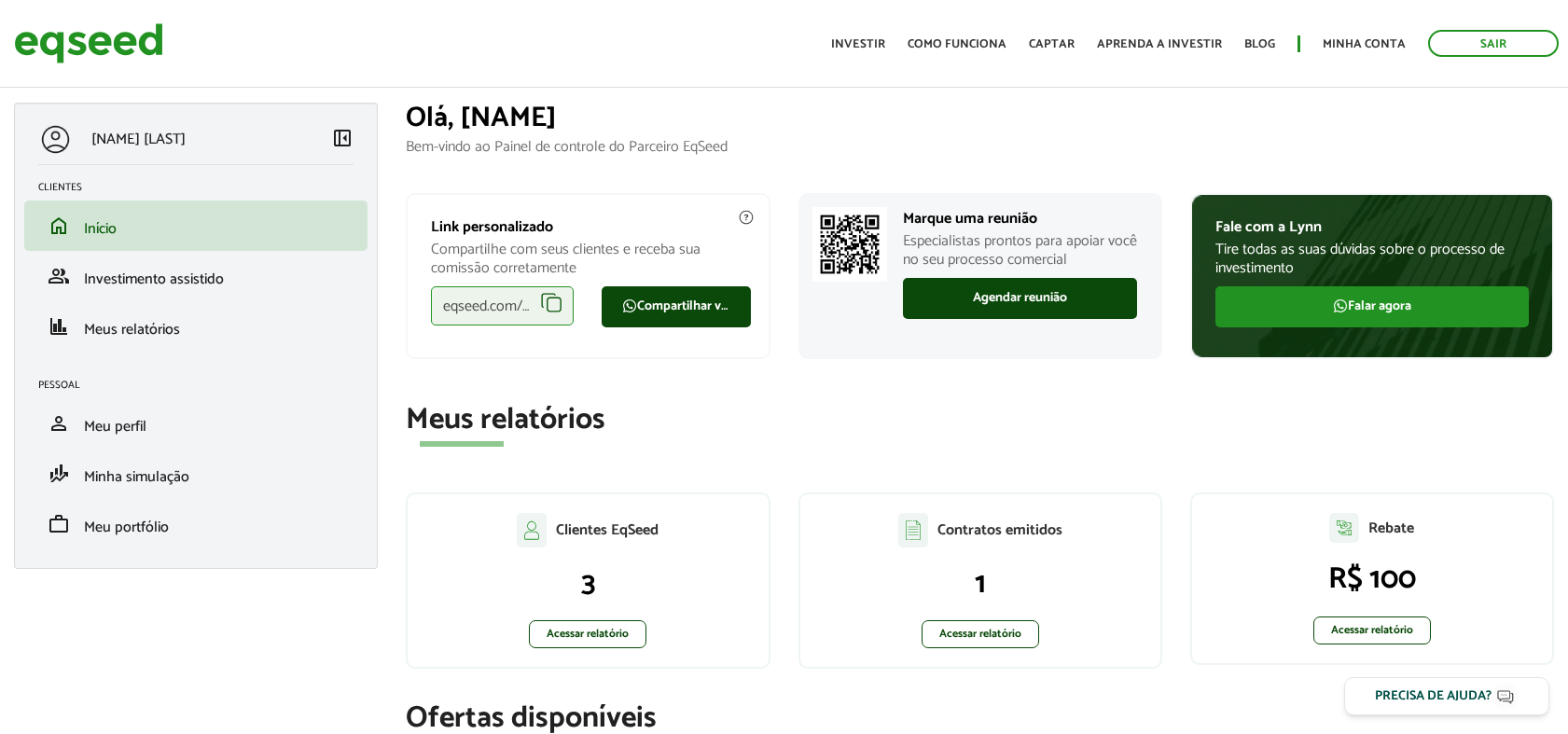 scroll, scrollTop: 0, scrollLeft: 0, axis: both 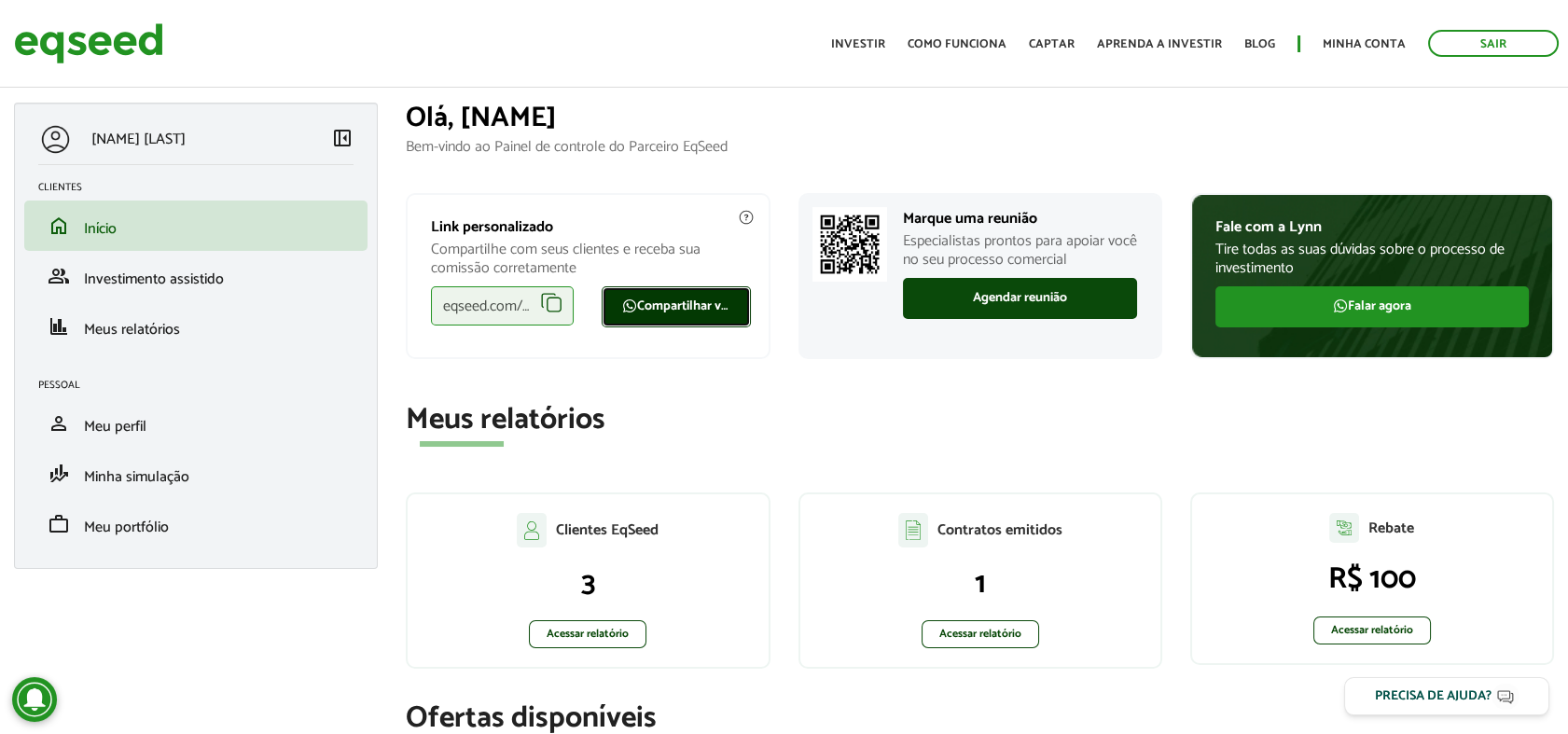 click on "Compartilhar via WhatsApp" at bounding box center [676, 307] 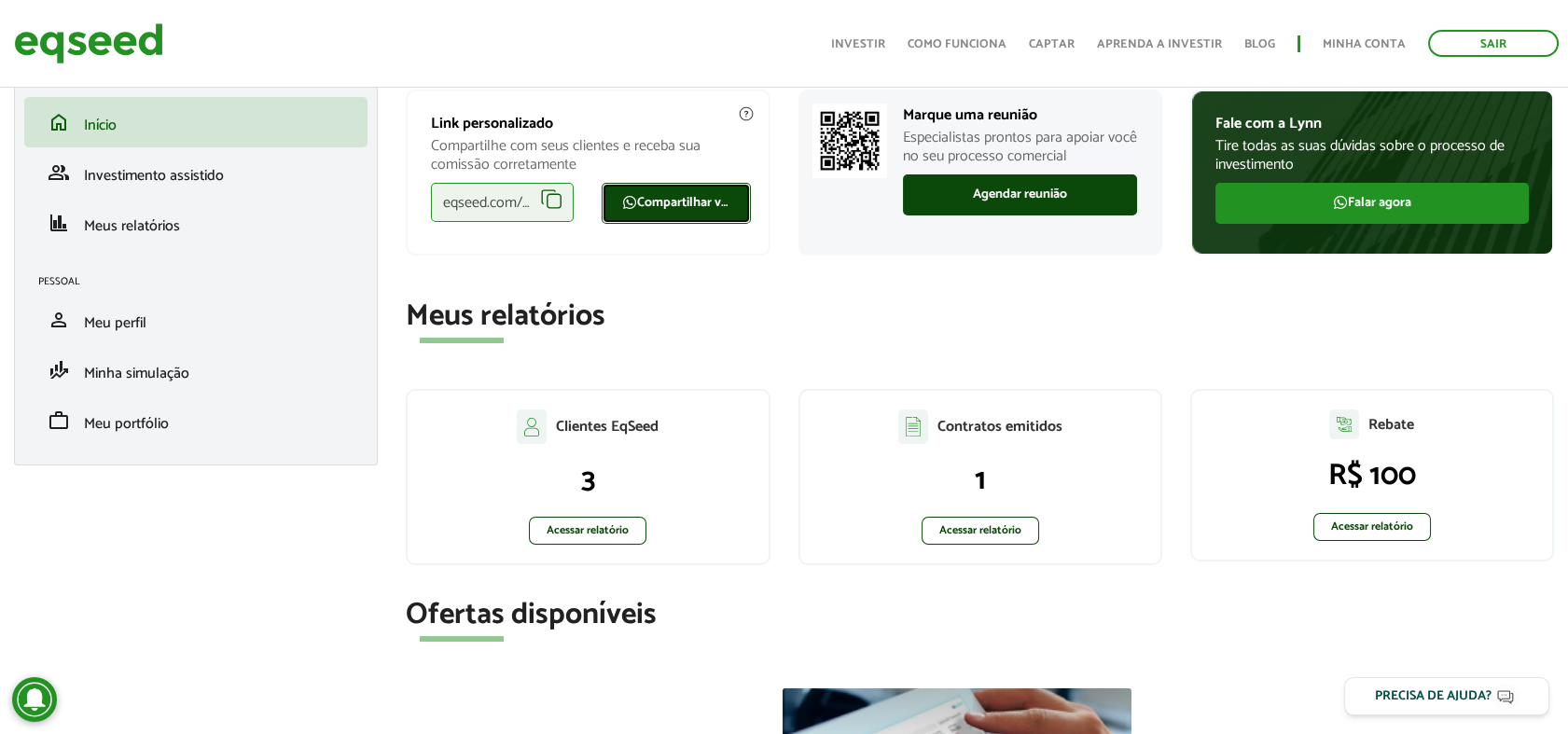scroll, scrollTop: 0, scrollLeft: 0, axis: both 